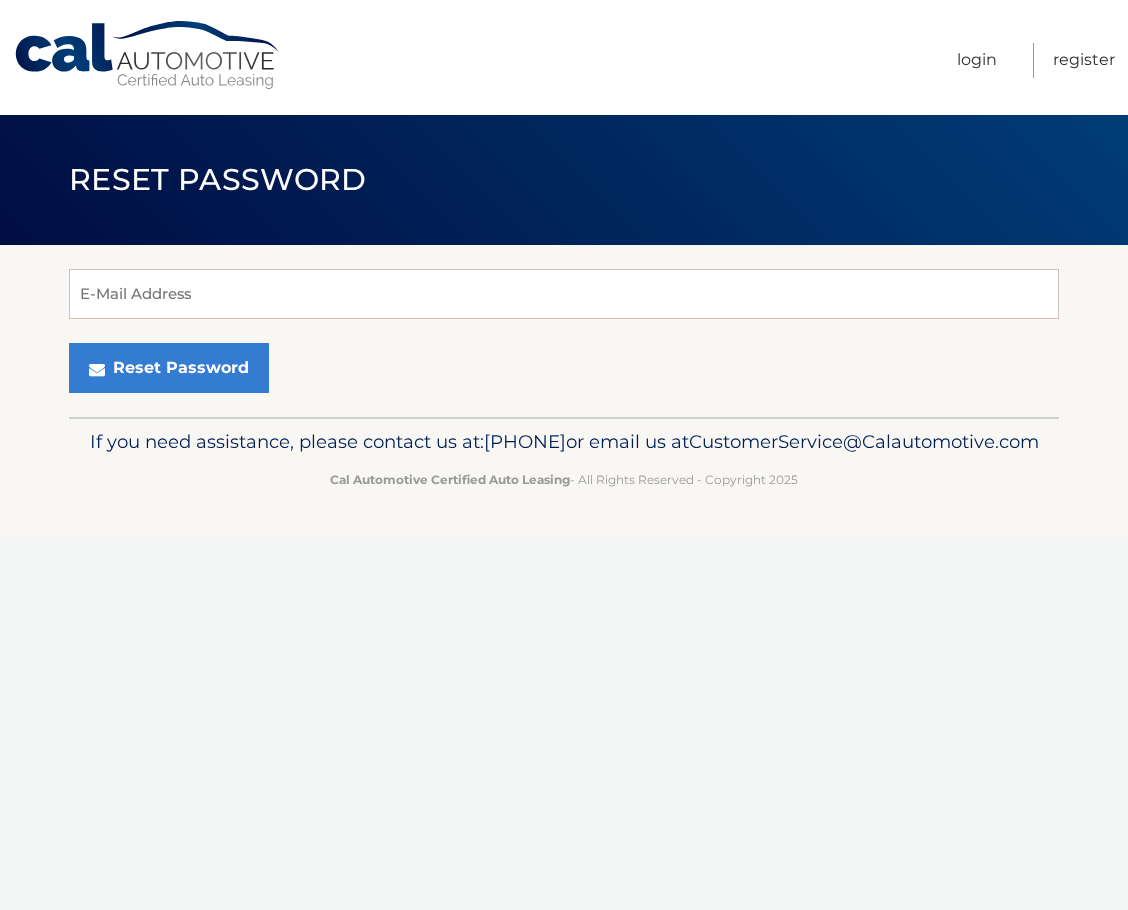 scroll, scrollTop: 0, scrollLeft: 0, axis: both 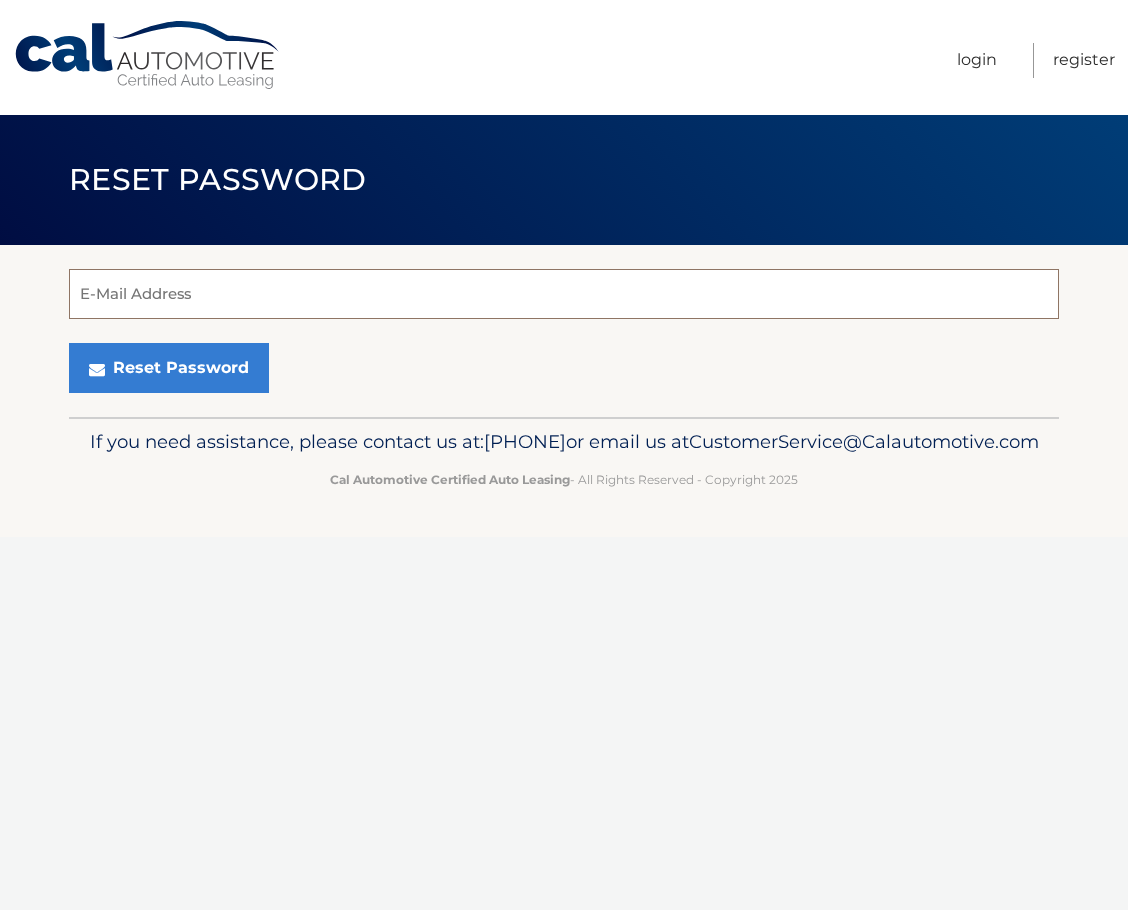 click on "E-Mail Address" at bounding box center (564, 294) 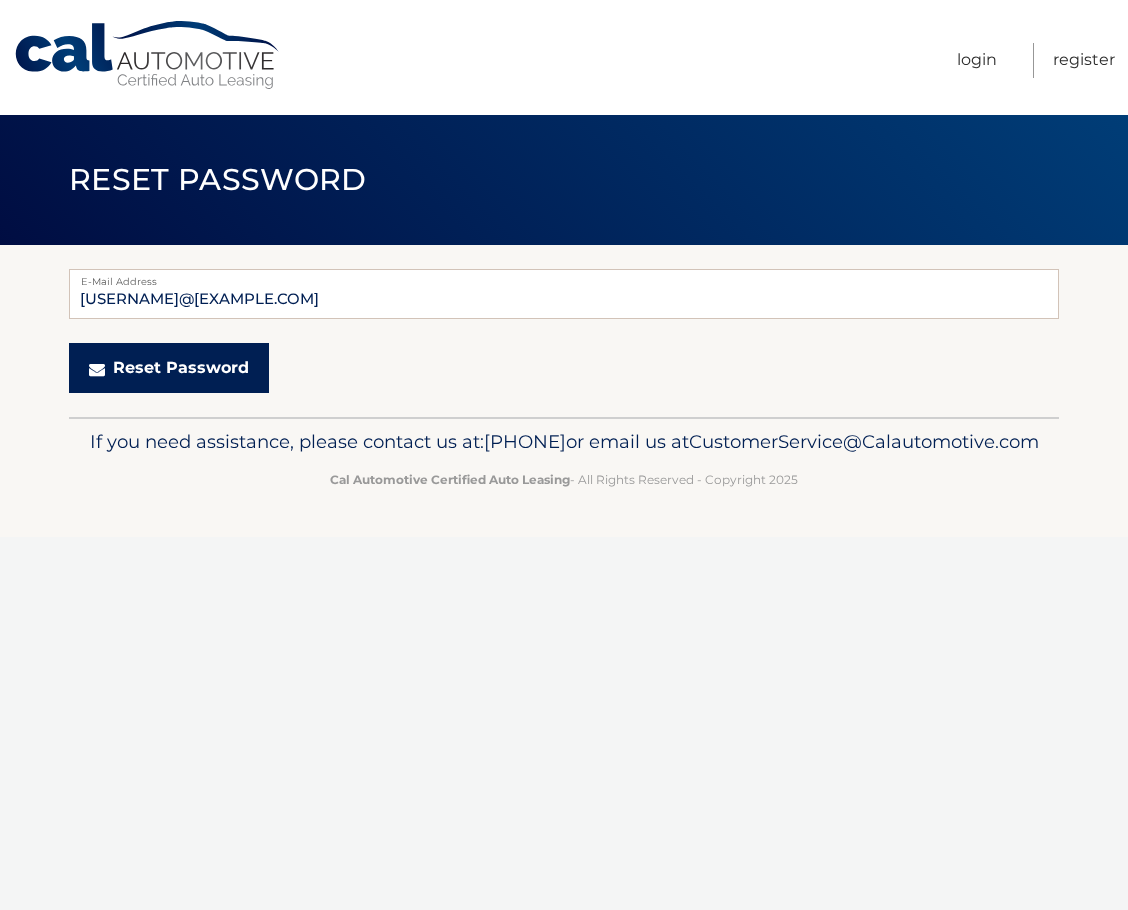 click on "Reset Password" at bounding box center (169, 368) 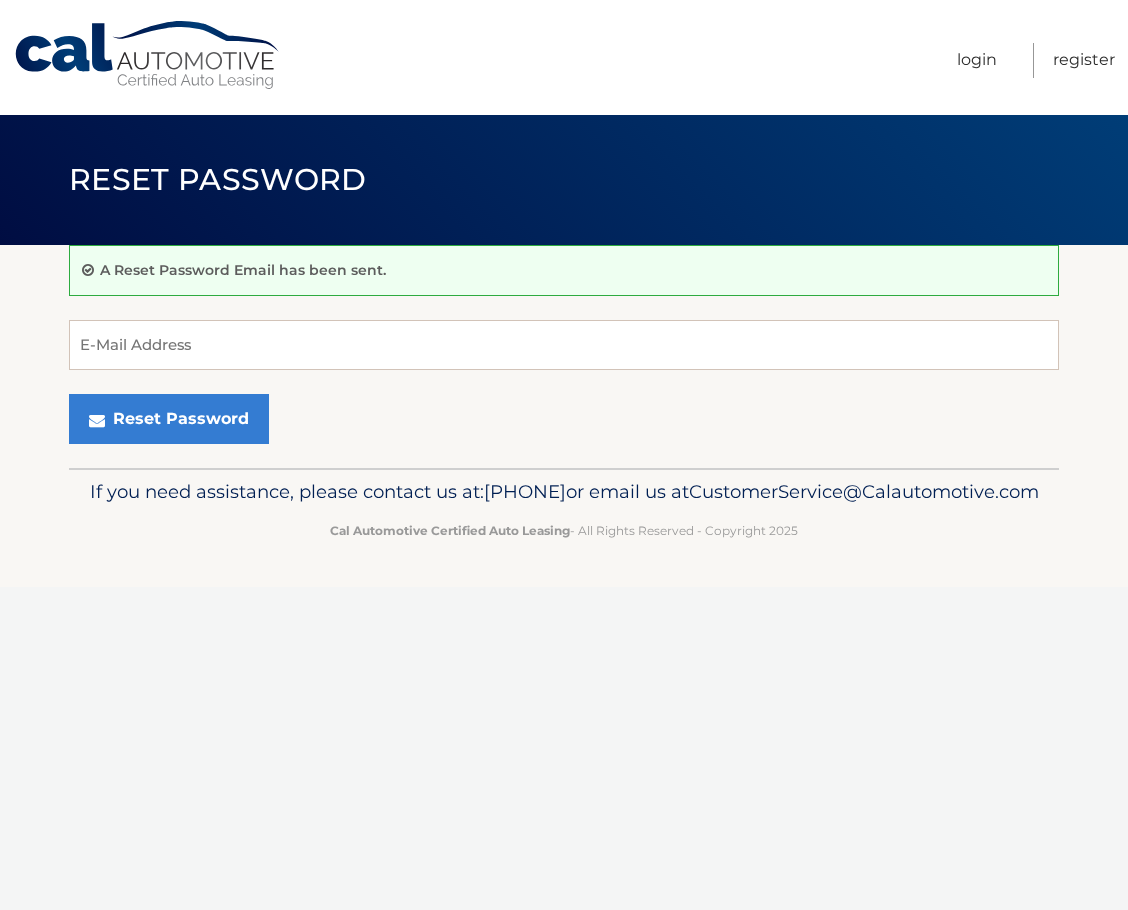 scroll, scrollTop: 0, scrollLeft: 0, axis: both 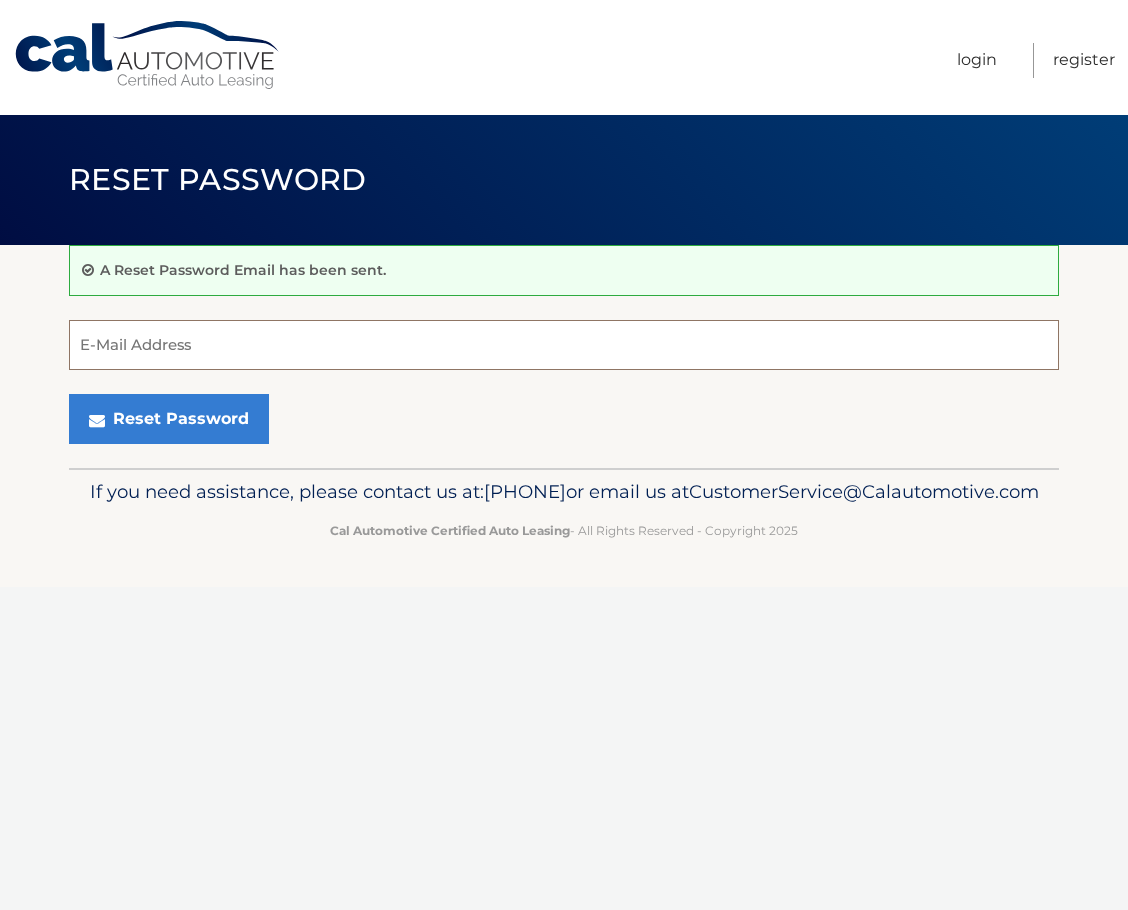 click on "E-Mail Address" at bounding box center [564, 345] 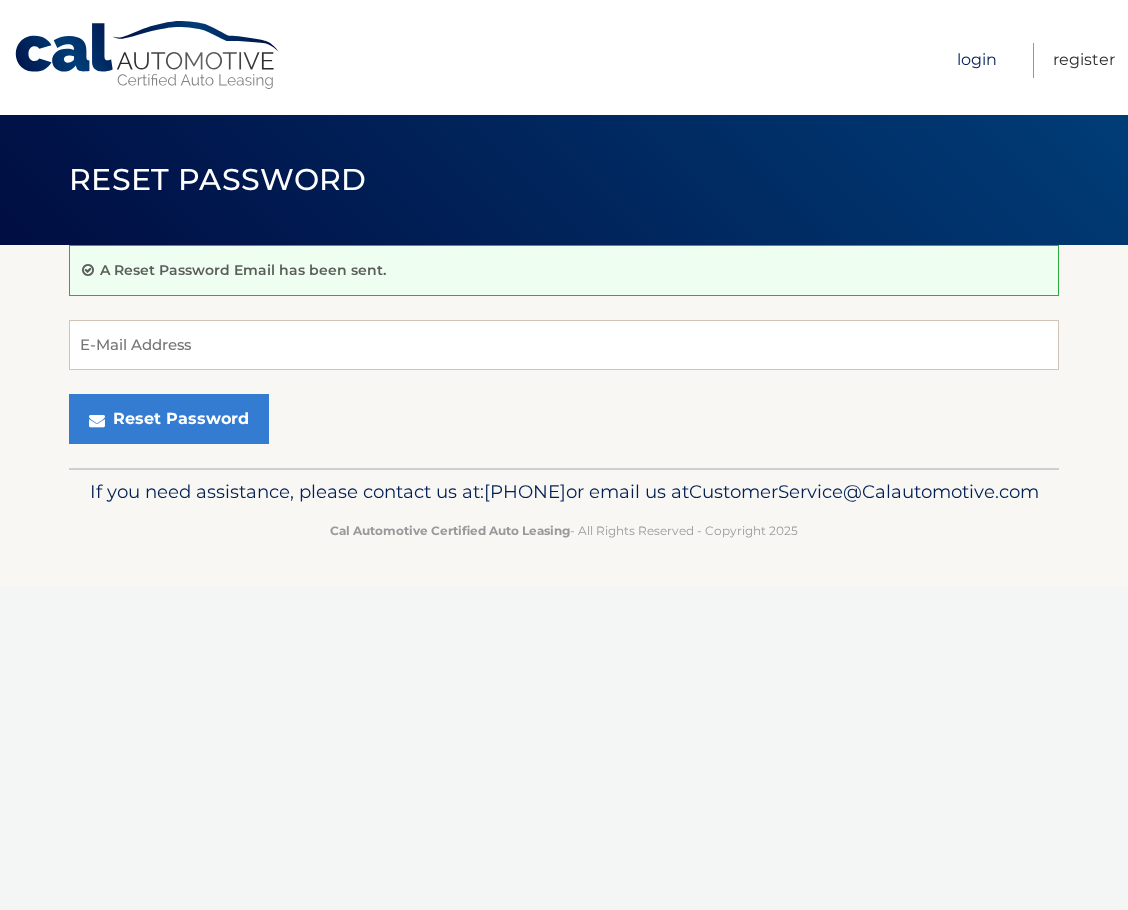 click on "Login" at bounding box center (977, 60) 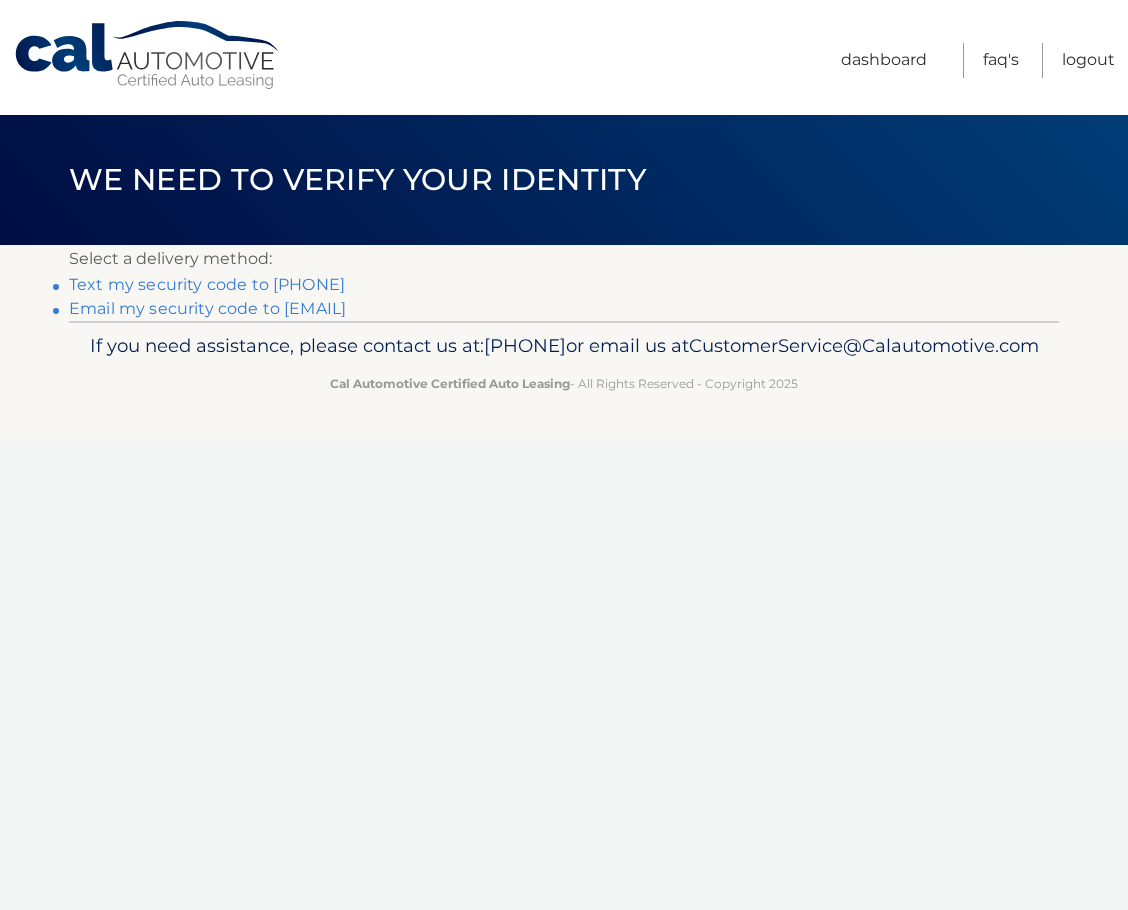 scroll, scrollTop: 0, scrollLeft: 0, axis: both 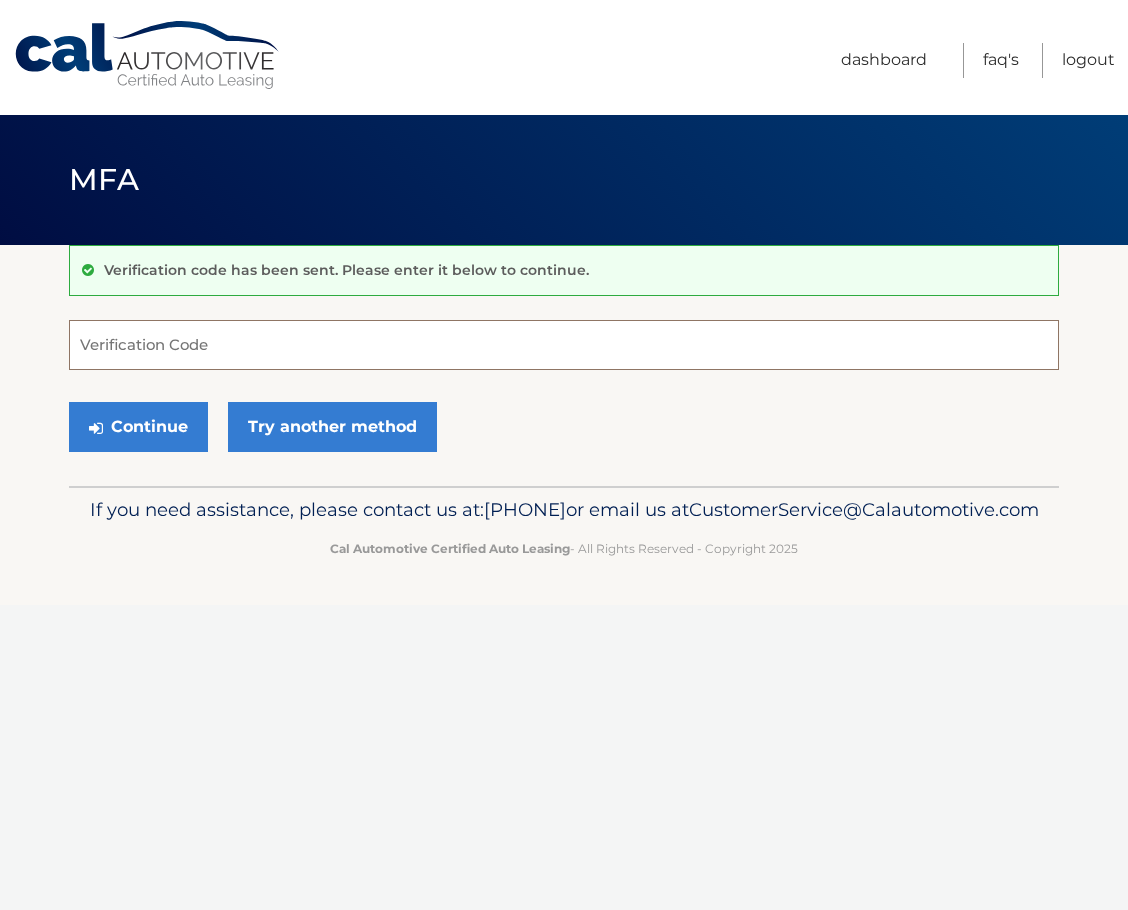 click on "Verification Code" at bounding box center (564, 345) 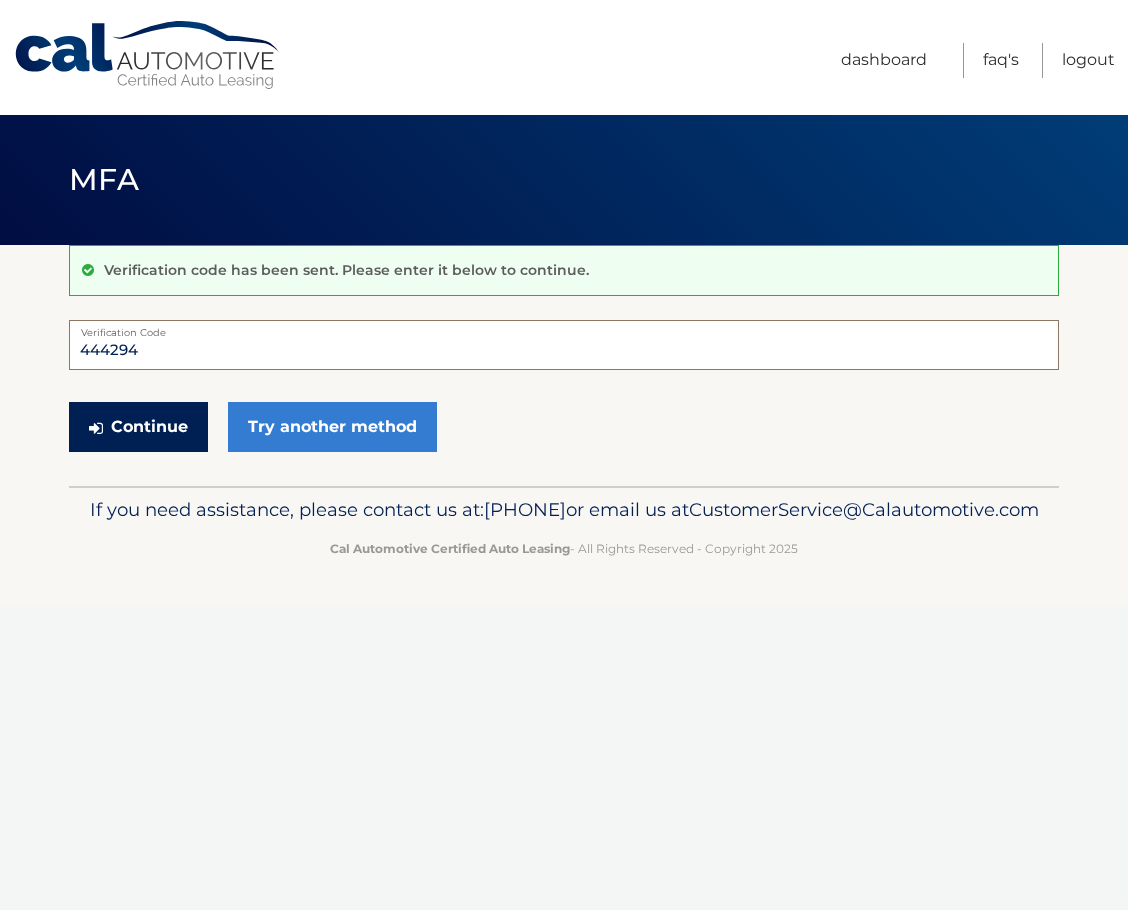 type on "444294" 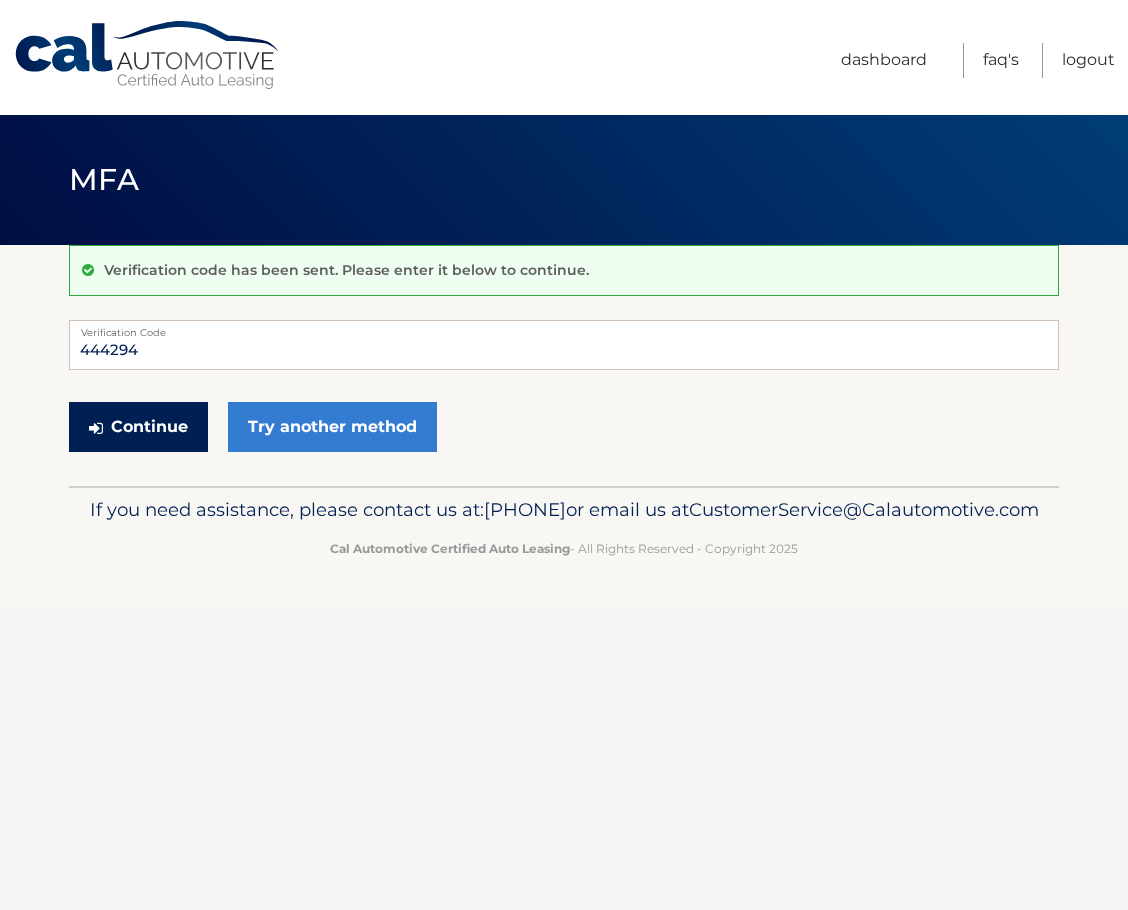 click on "Continue" at bounding box center [138, 427] 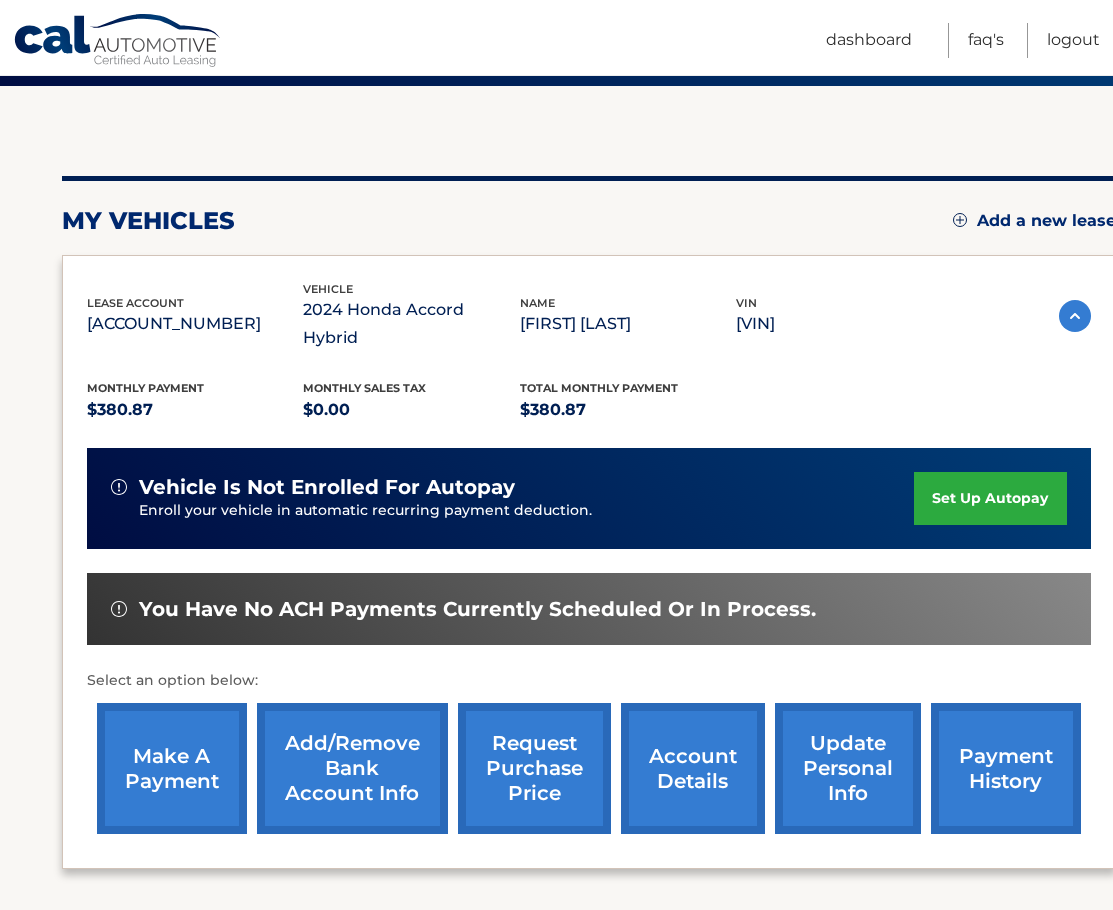 scroll, scrollTop: 330, scrollLeft: 0, axis: vertical 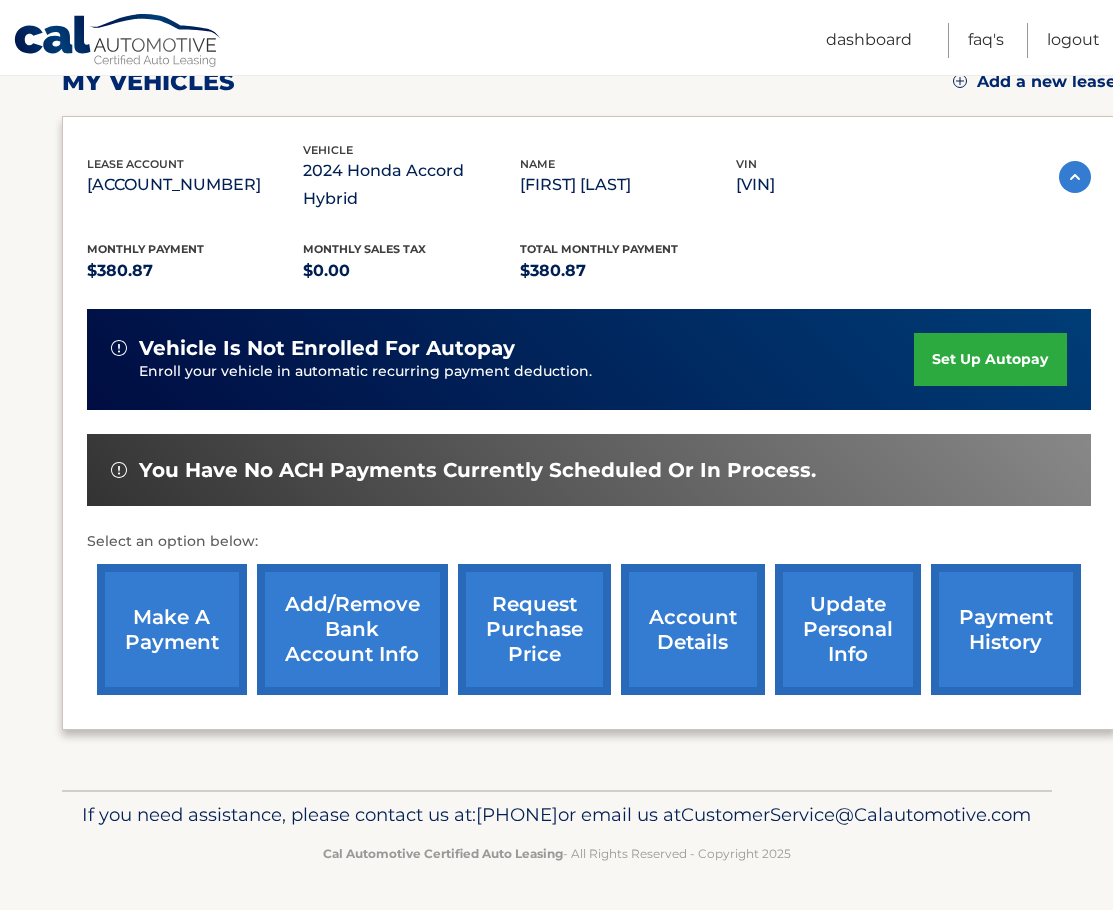 click on "make a payment" at bounding box center [172, 629] 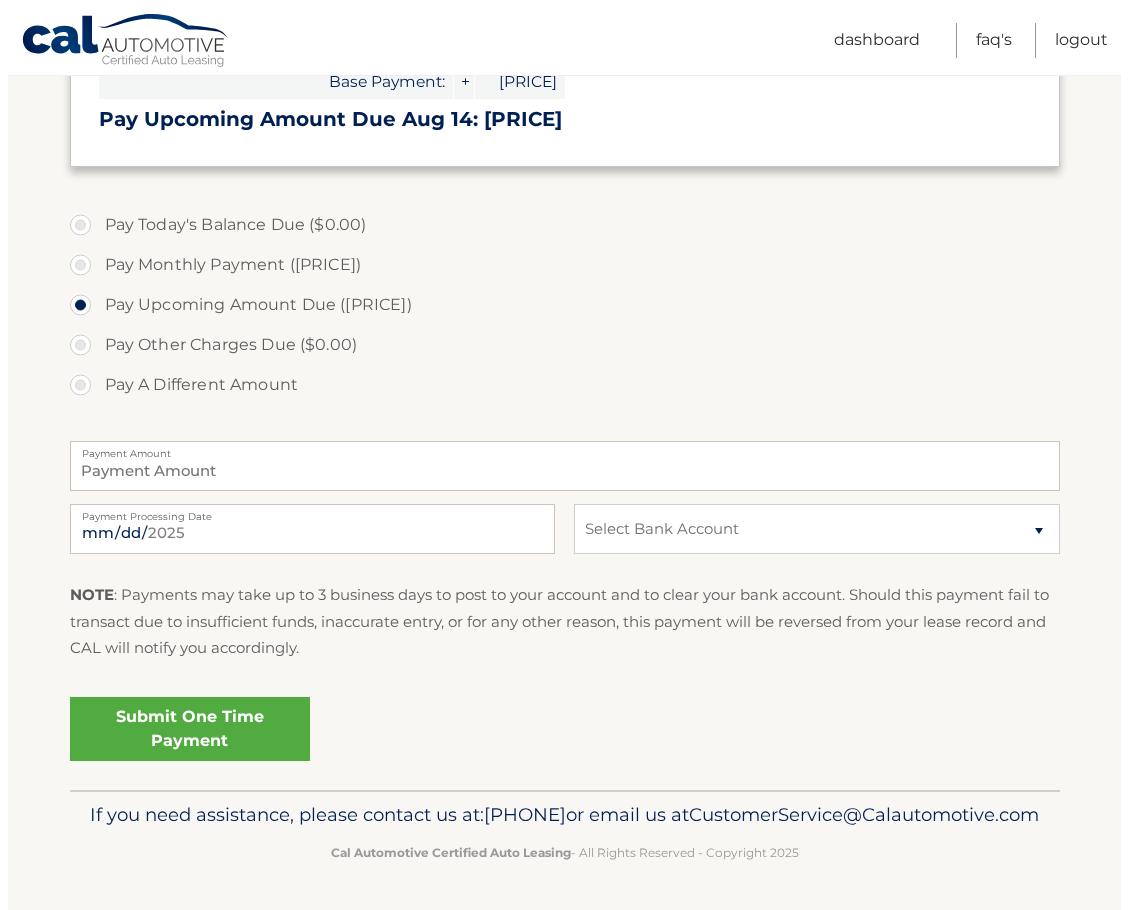 scroll, scrollTop: 519, scrollLeft: 0, axis: vertical 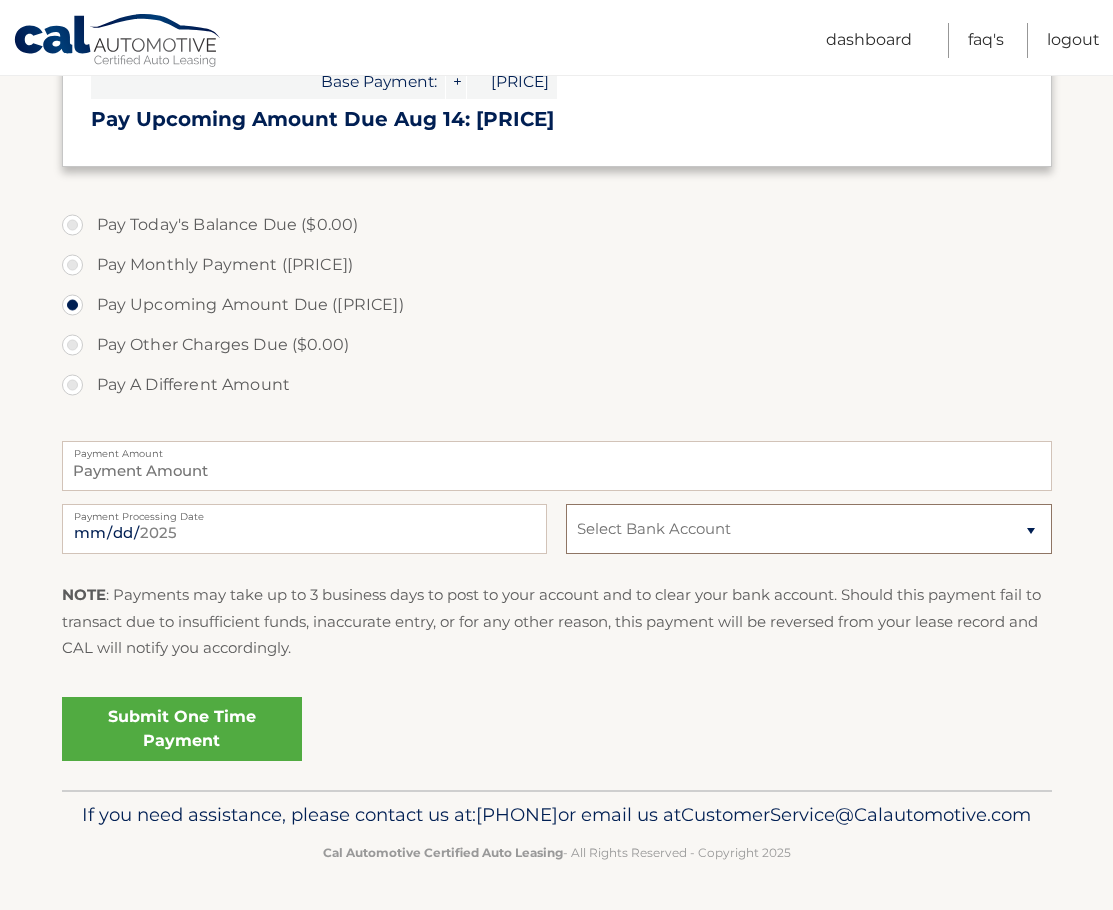 click on "Select Bank Account
Checking [BANK_NAME] Checking [BANK_NAME] Checking [BANK_NAME] Checking [BANK_NAME] Checking [BANK_NAME]" at bounding box center (808, 529) 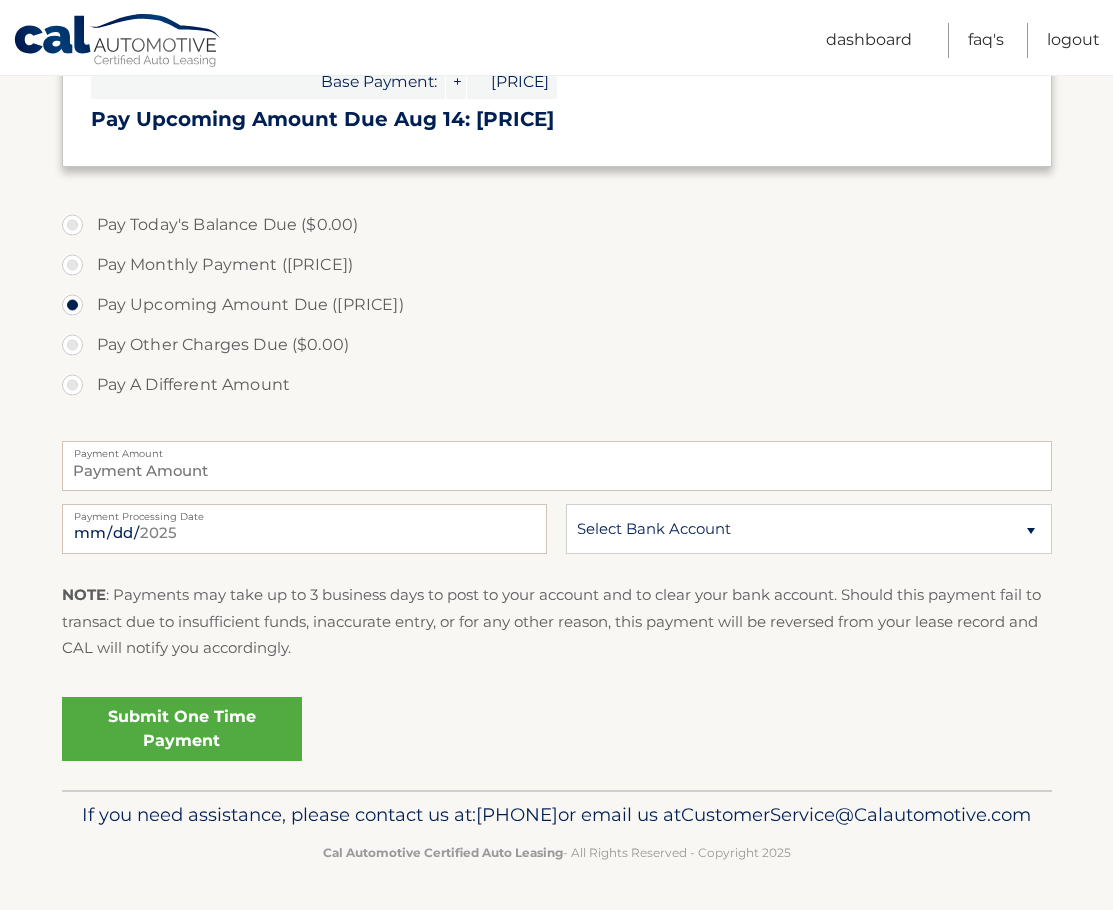 click on "Submit One Time Payment" at bounding box center [182, 729] 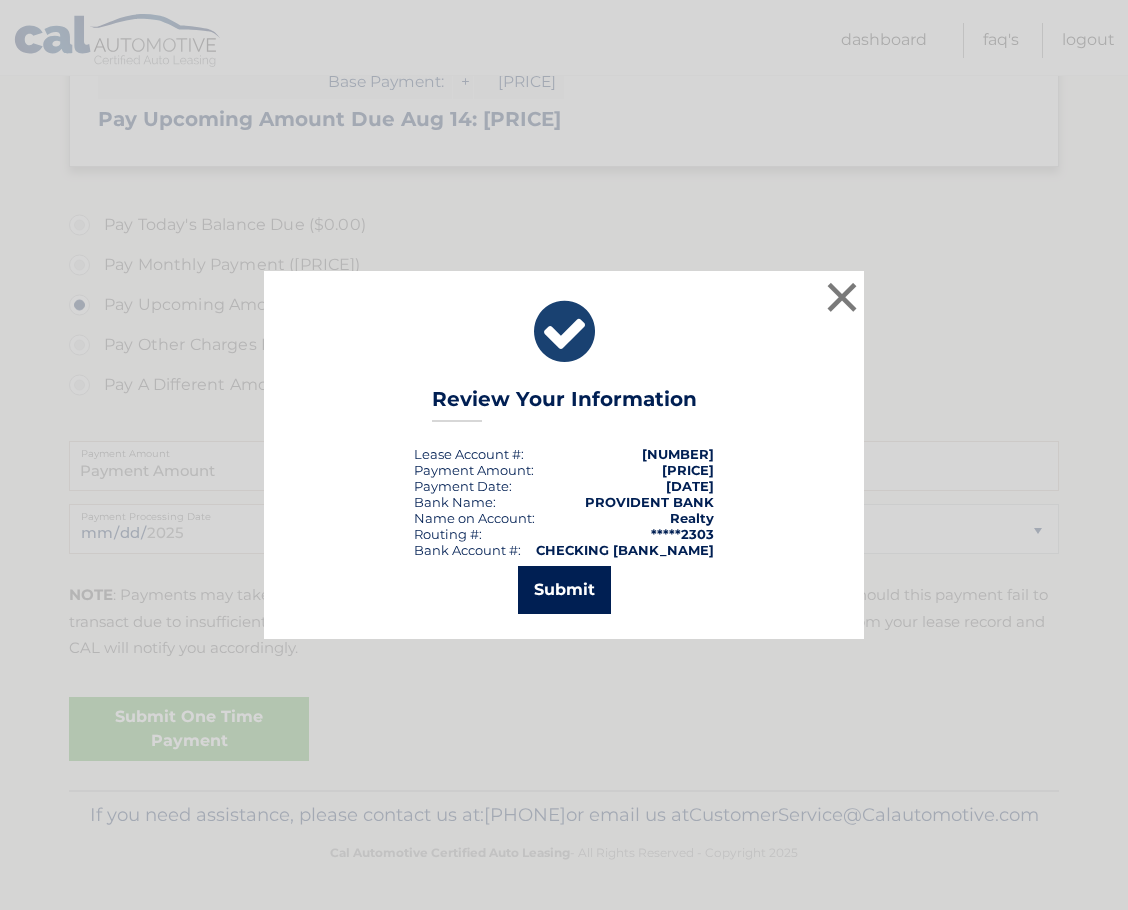click on "Submit" at bounding box center (564, 590) 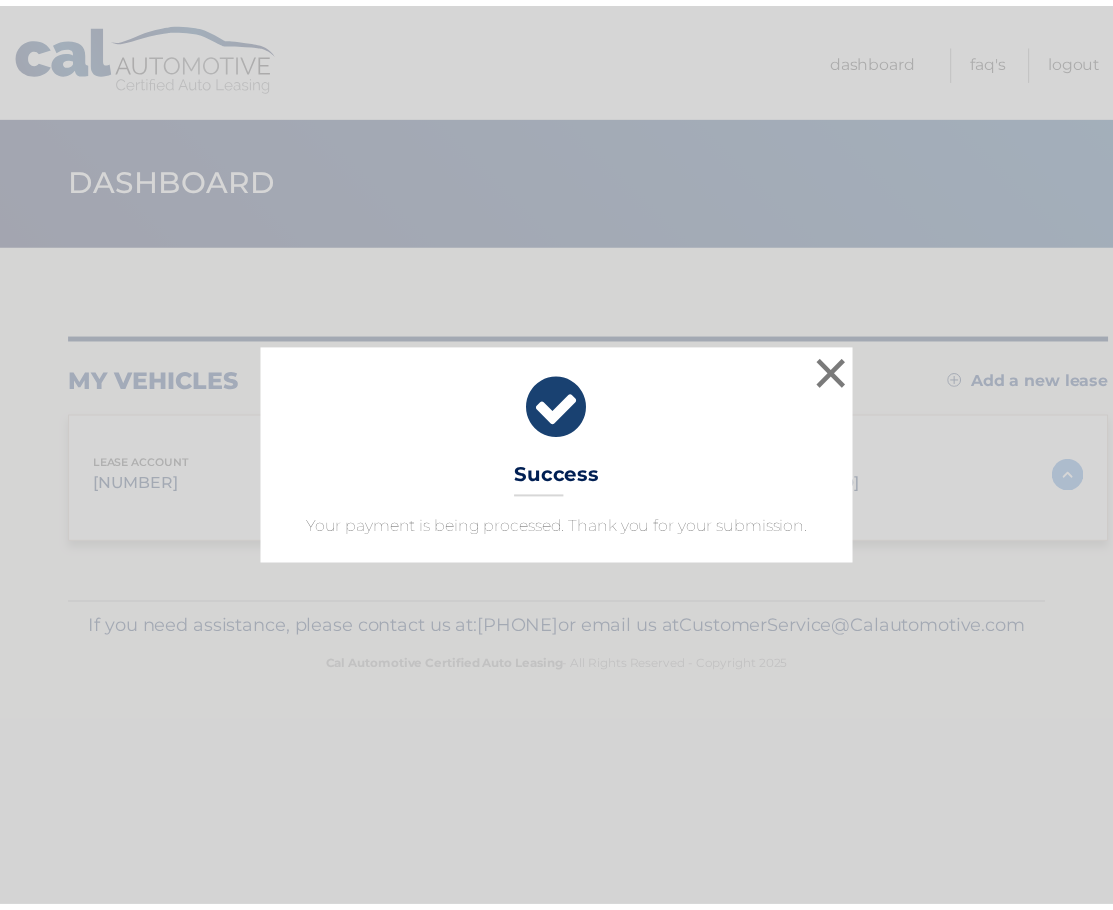 scroll, scrollTop: 0, scrollLeft: 0, axis: both 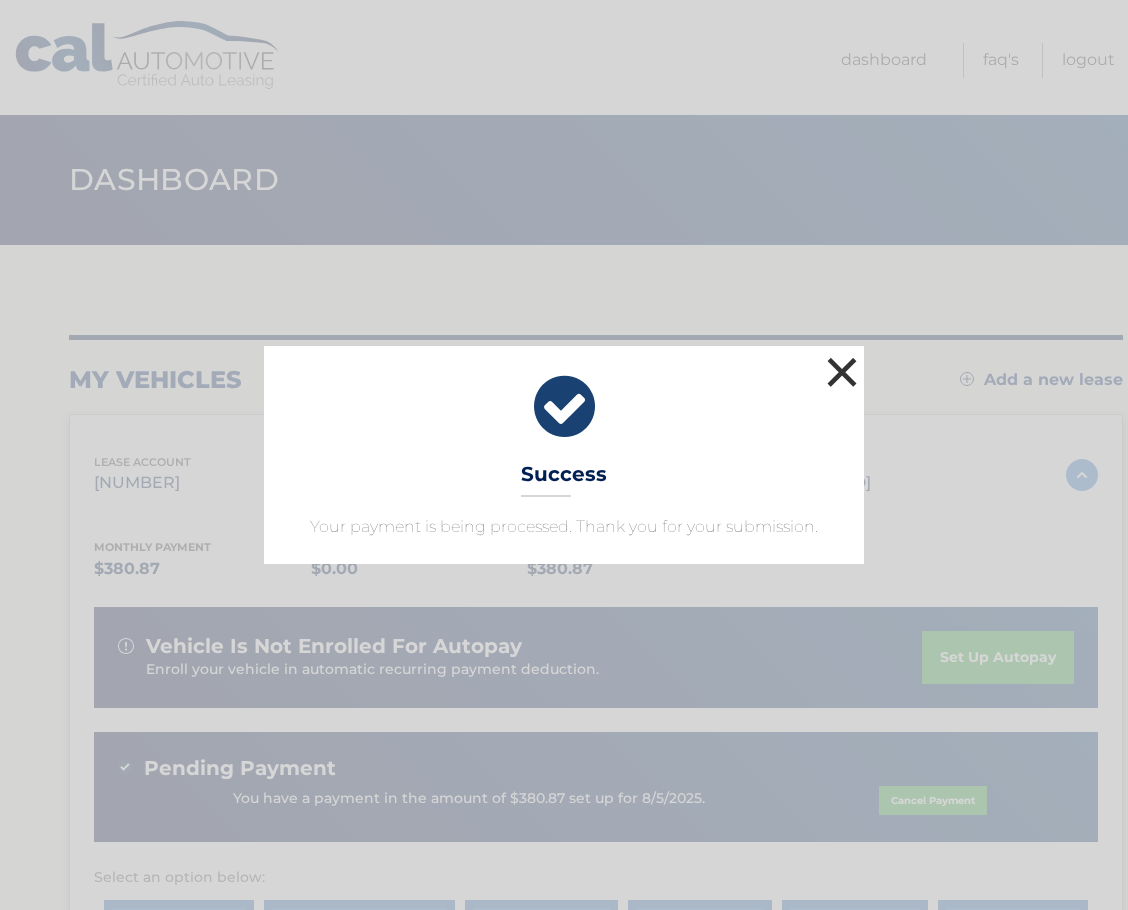 click on "×" at bounding box center (842, 372) 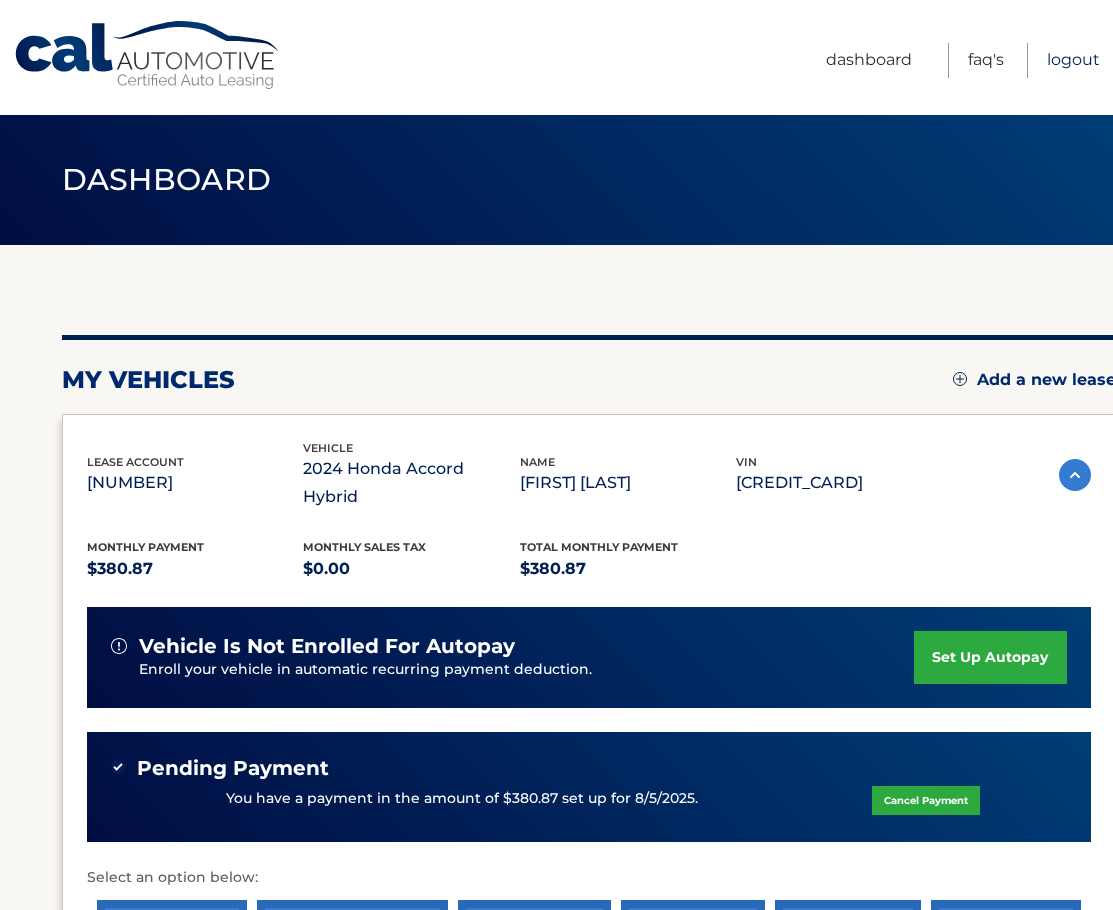 click on "Logout" at bounding box center (1073, 60) 